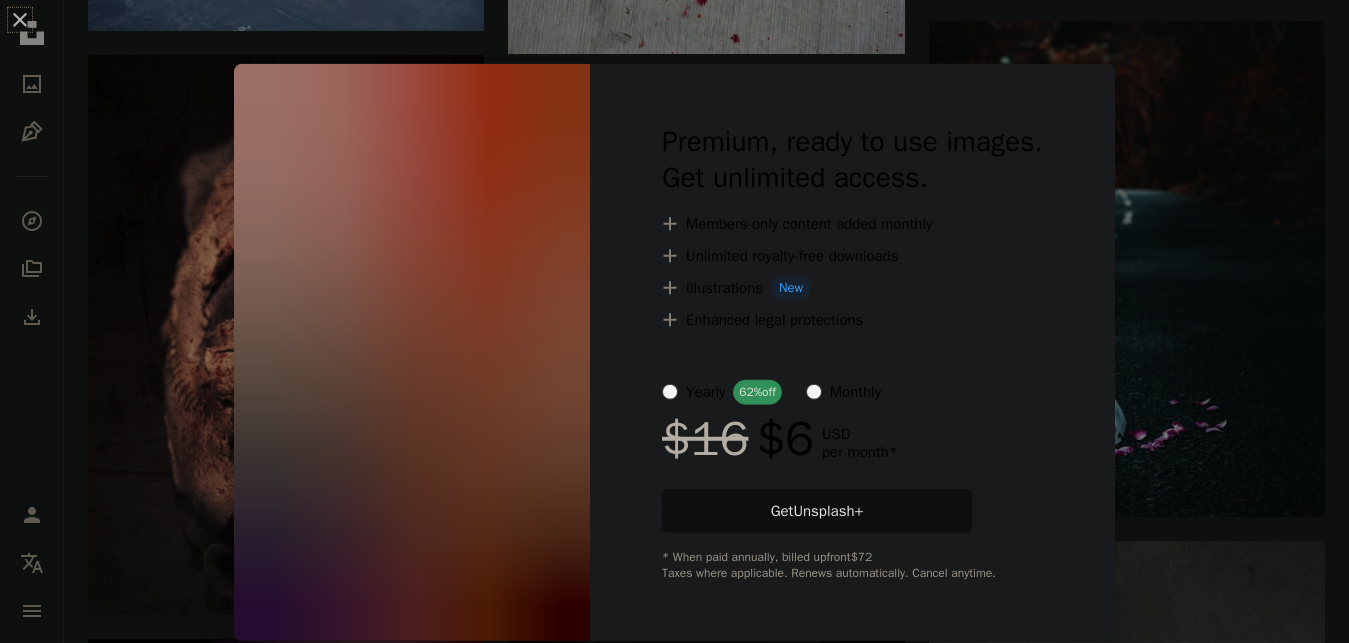 scroll, scrollTop: 26149, scrollLeft: 0, axis: vertical 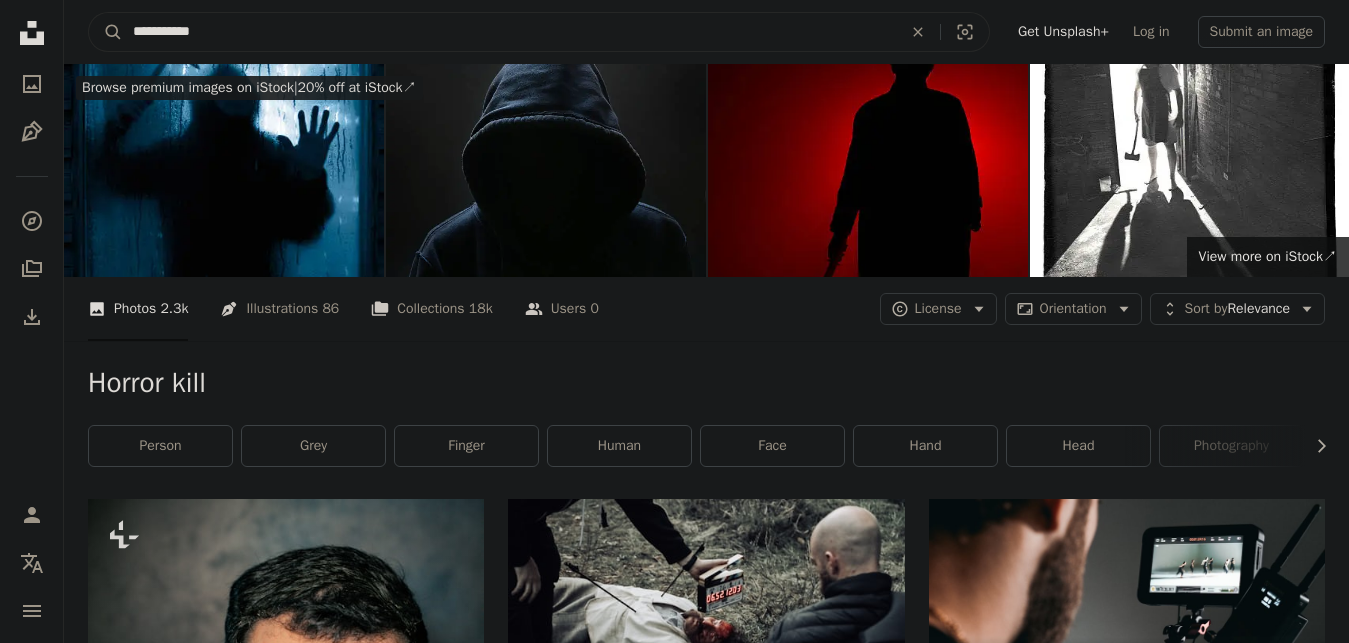 click on "**********" at bounding box center (509, 32) 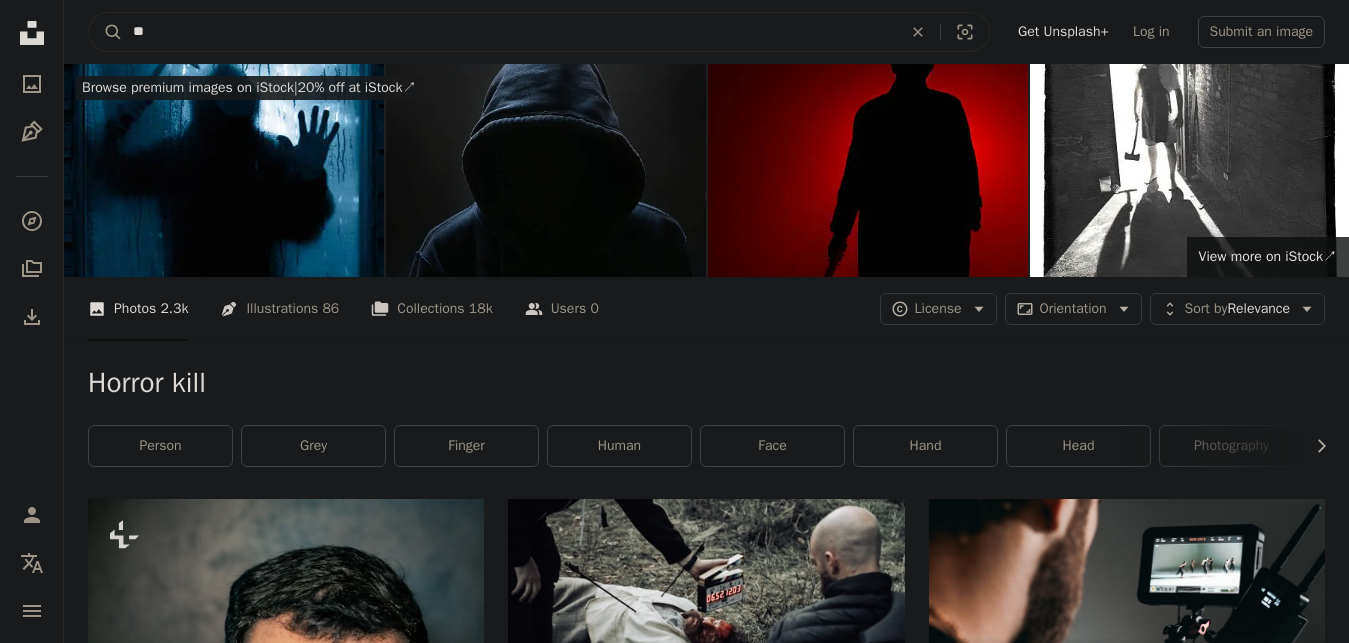 type on "*" 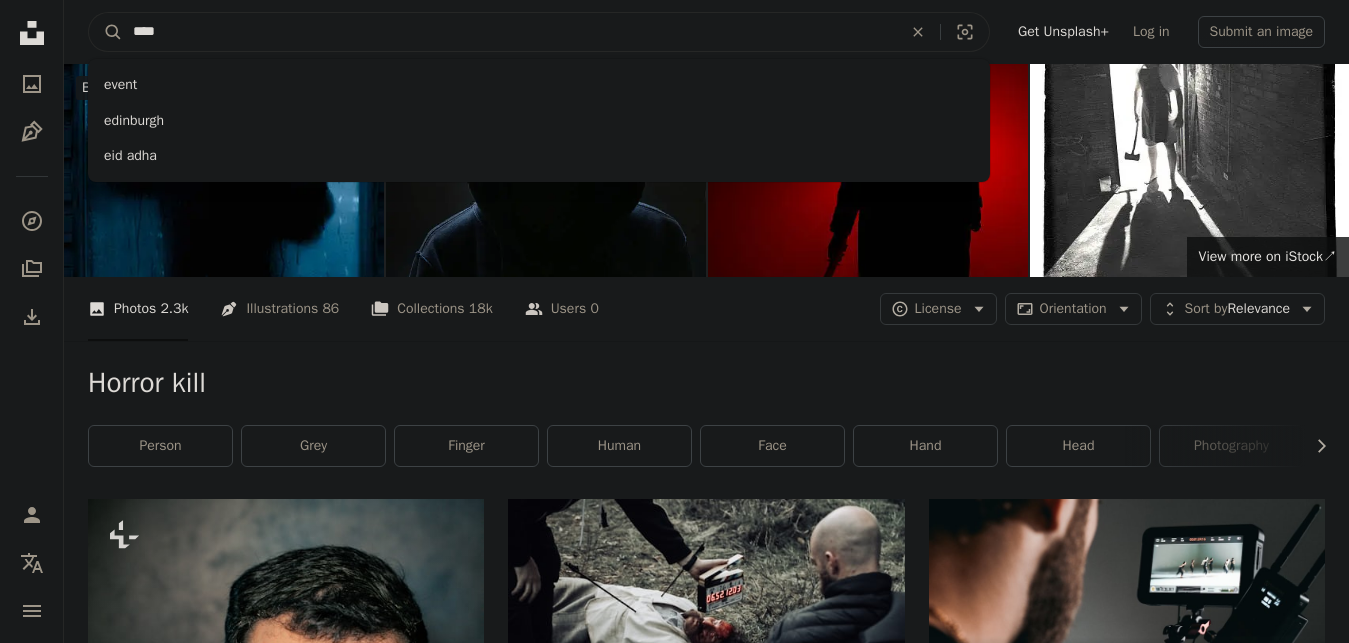 type on "****" 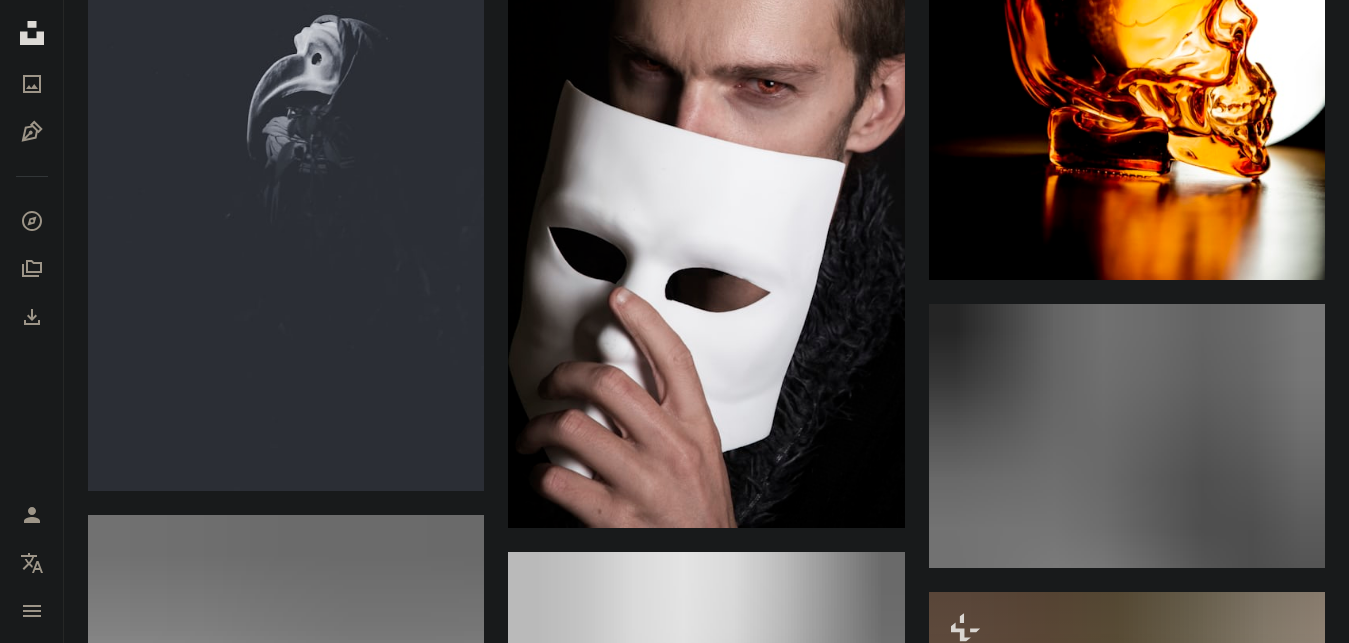 scroll, scrollTop: 7548, scrollLeft: 0, axis: vertical 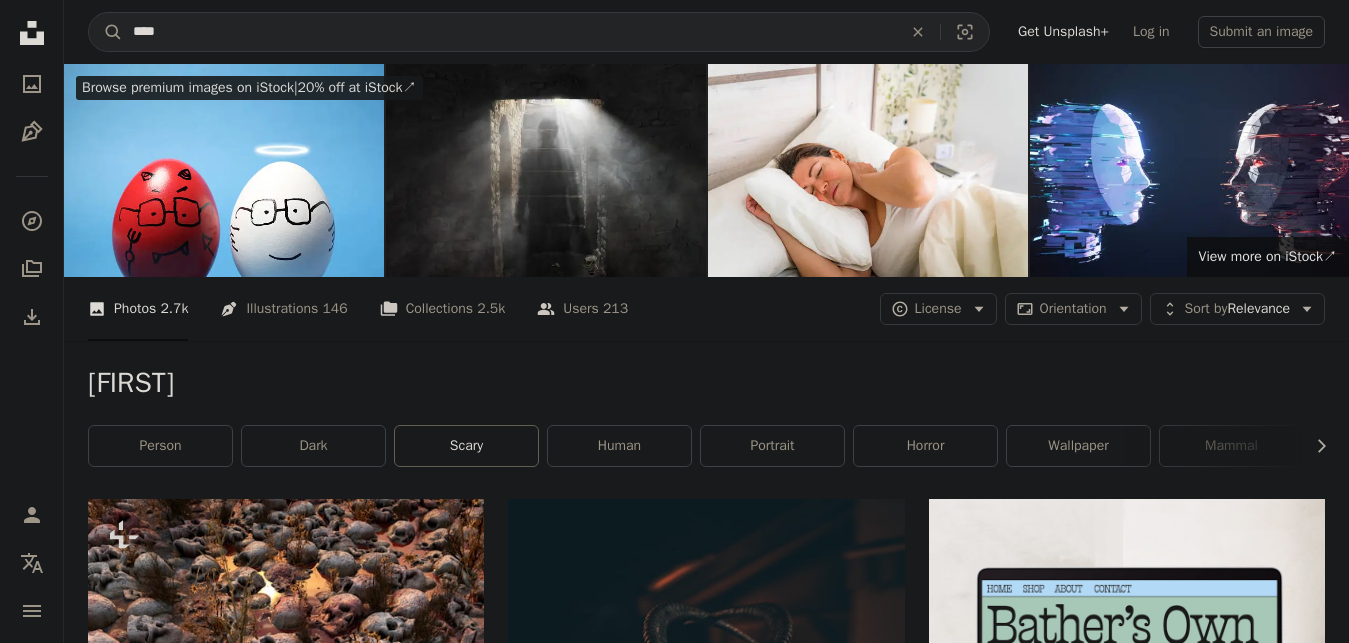 click on "scary" at bounding box center [466, 446] 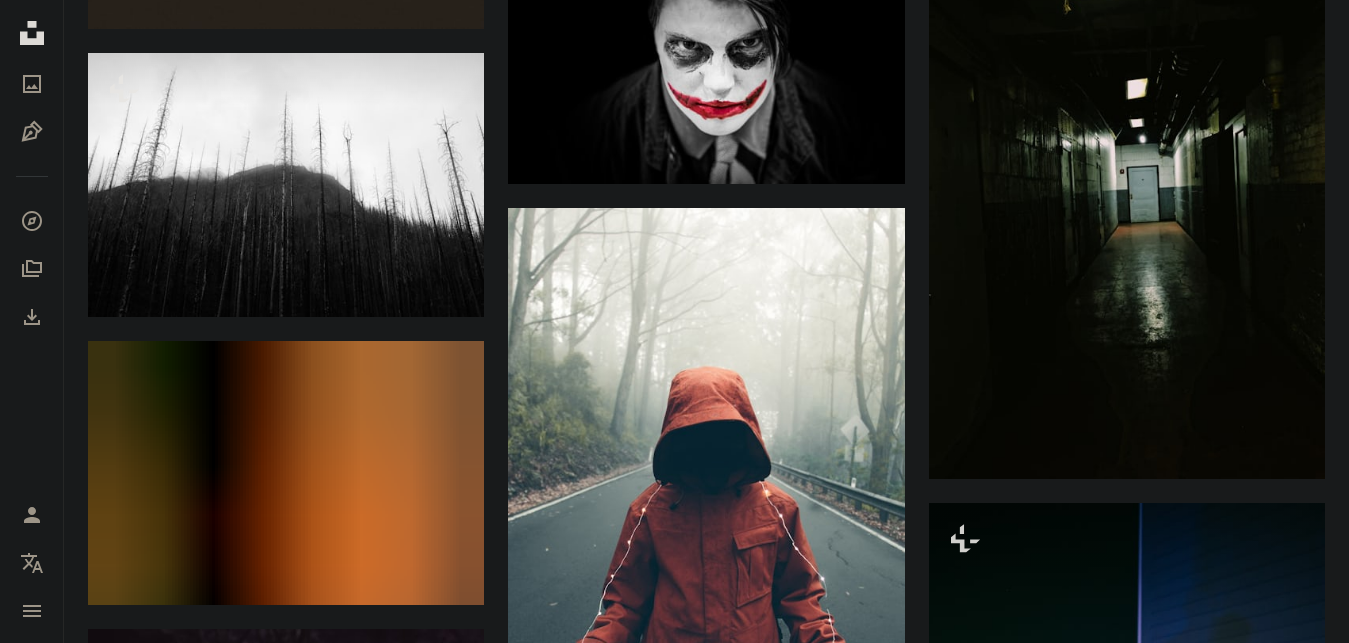 scroll, scrollTop: 5814, scrollLeft: 0, axis: vertical 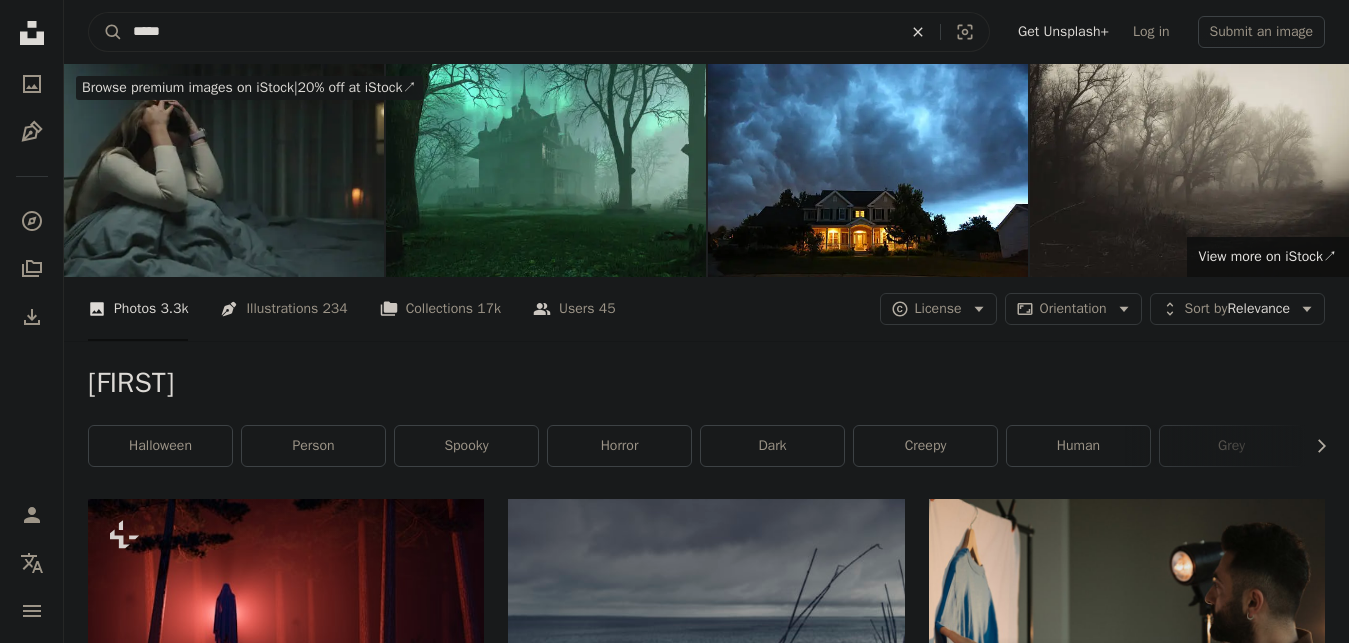 click 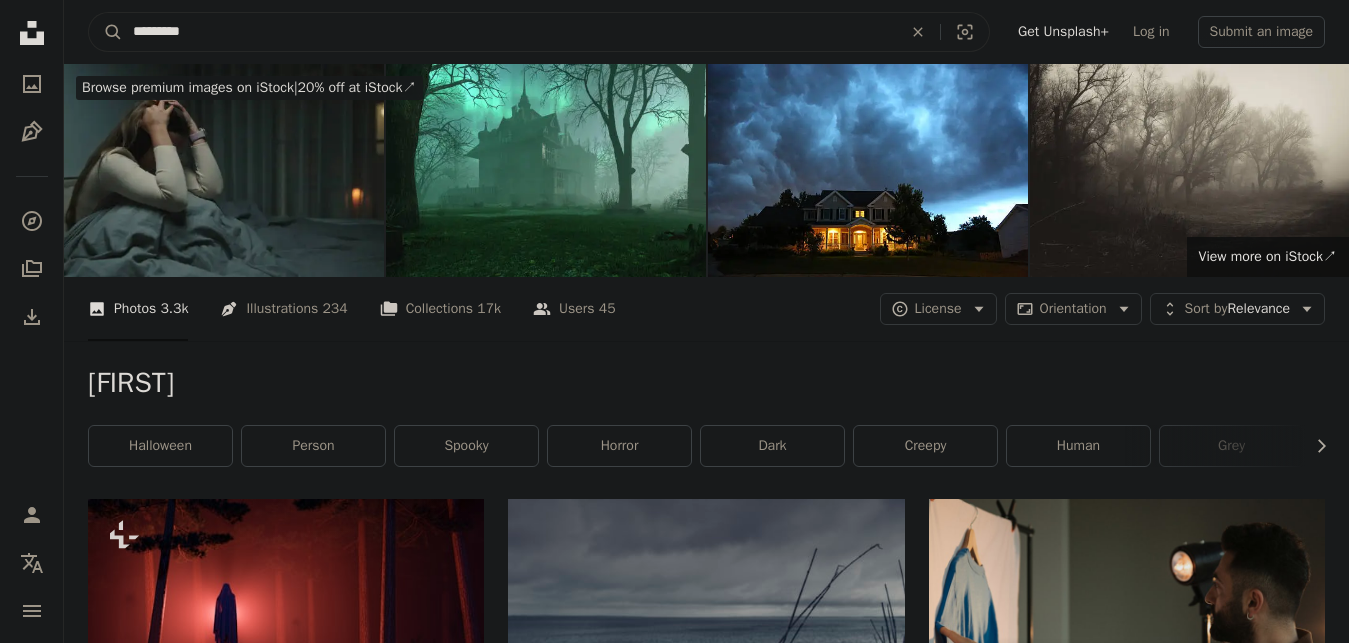 type on "*********" 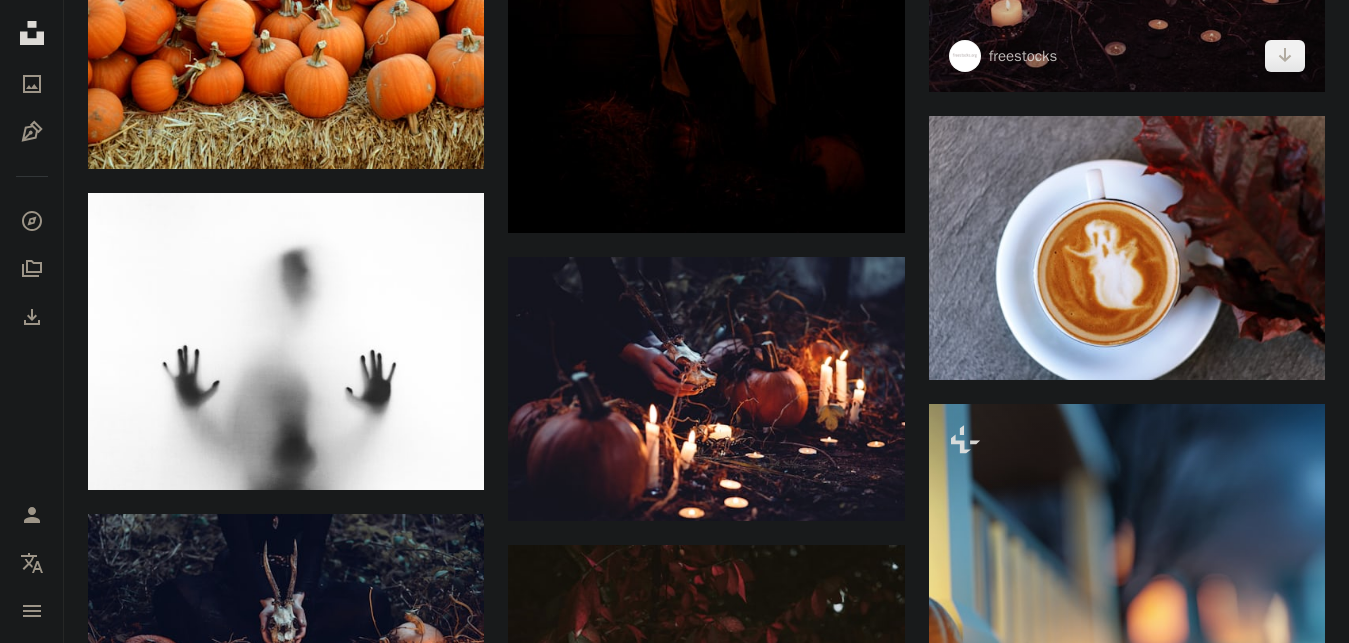 scroll, scrollTop: 2346, scrollLeft: 0, axis: vertical 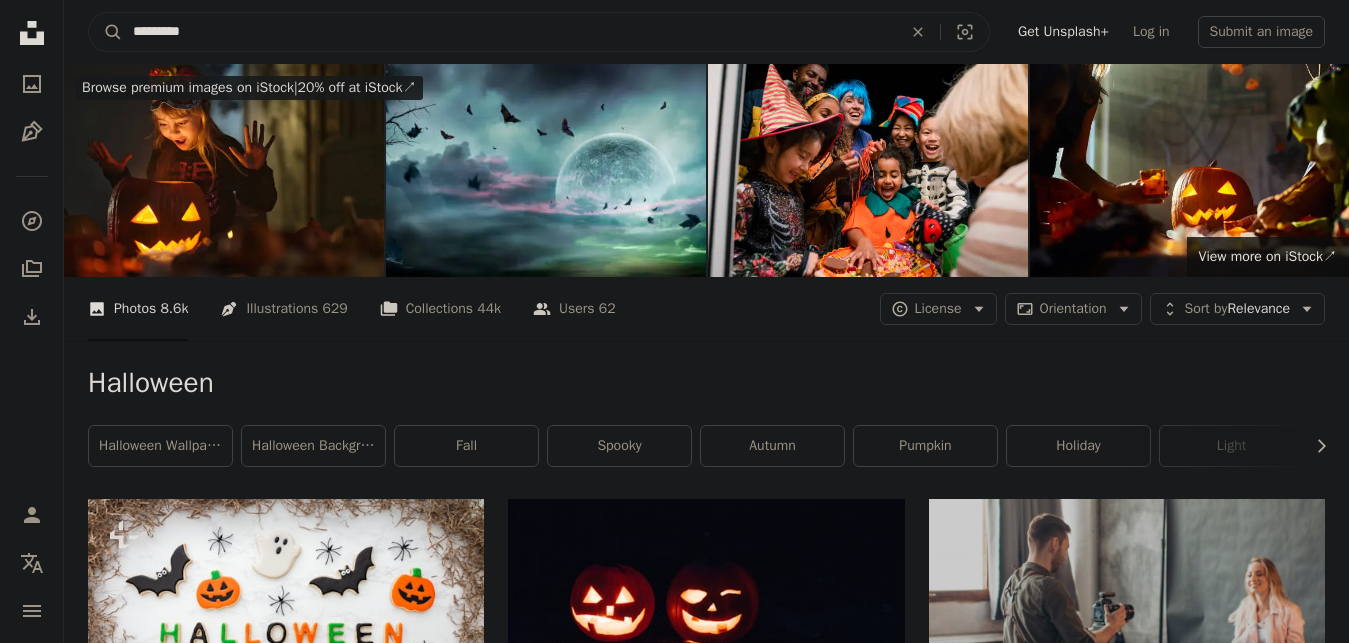 click on "*********" at bounding box center [509, 32] 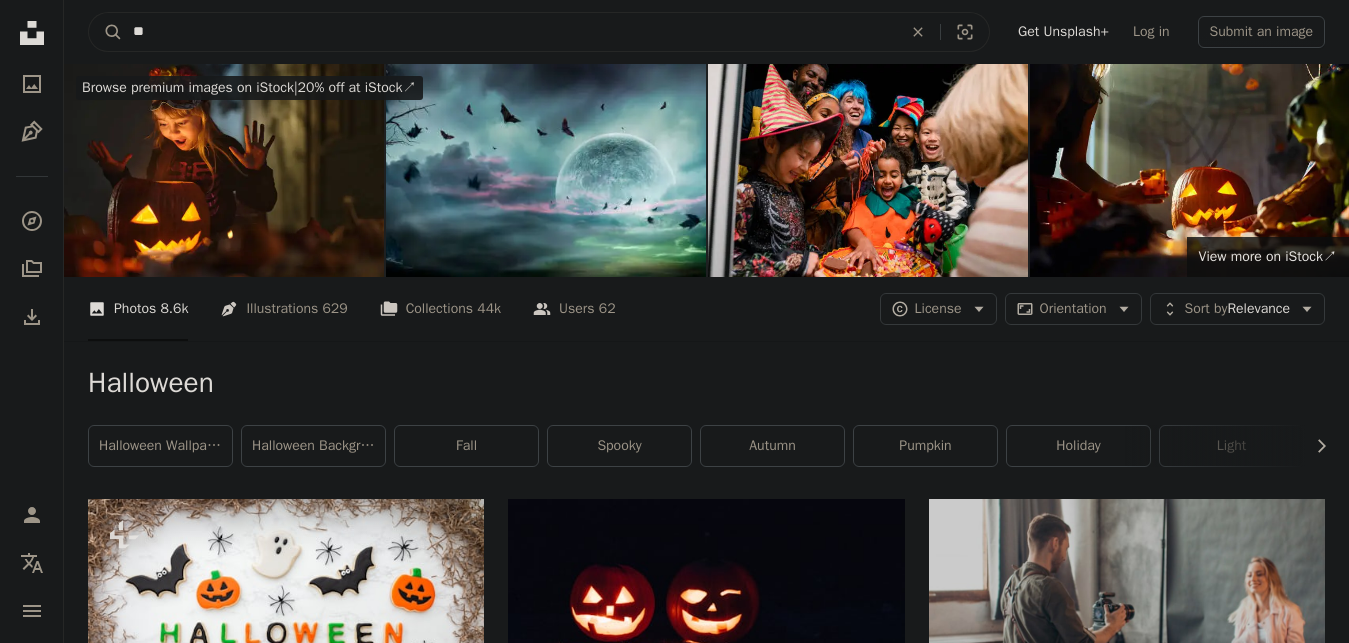 type on "*" 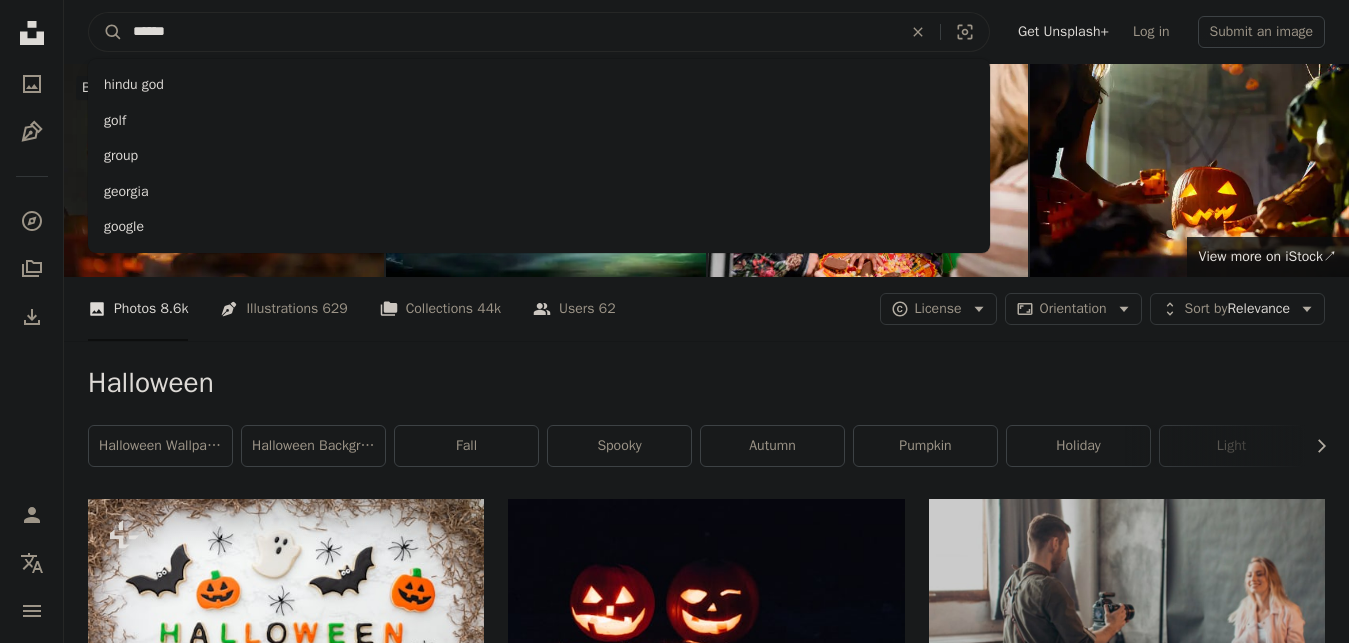 type on "******" 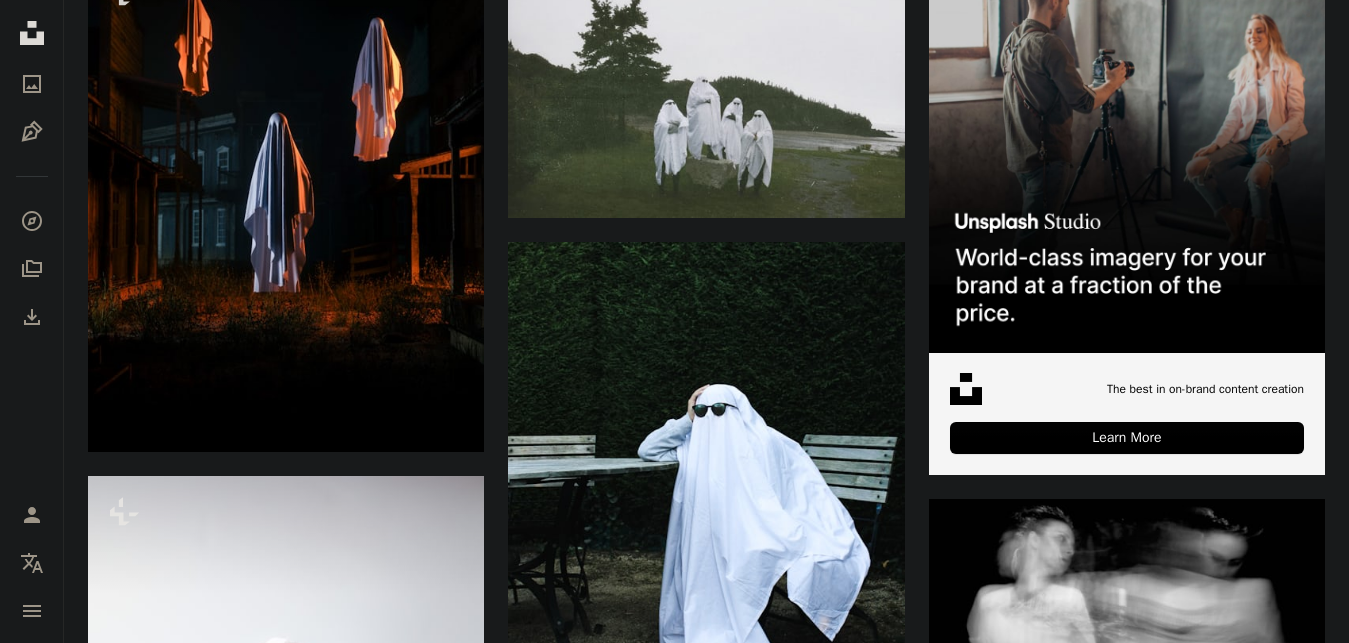 scroll, scrollTop: 0, scrollLeft: 0, axis: both 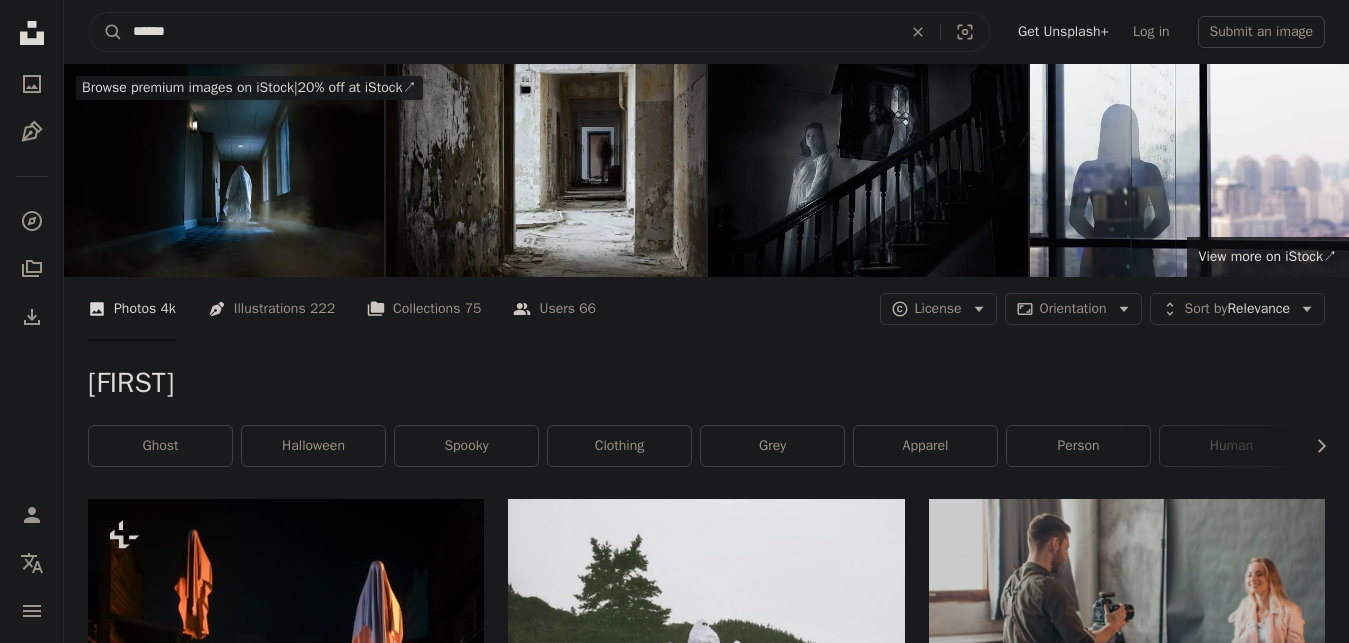 click on "******" at bounding box center [509, 32] 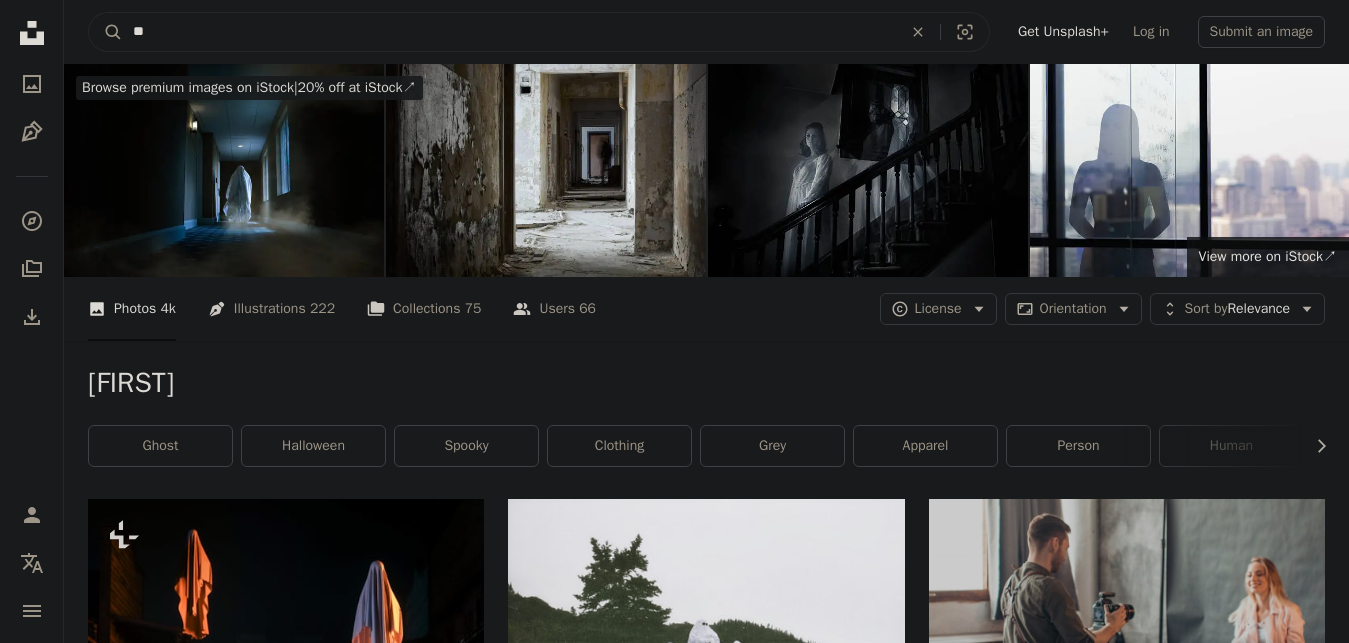 type on "*" 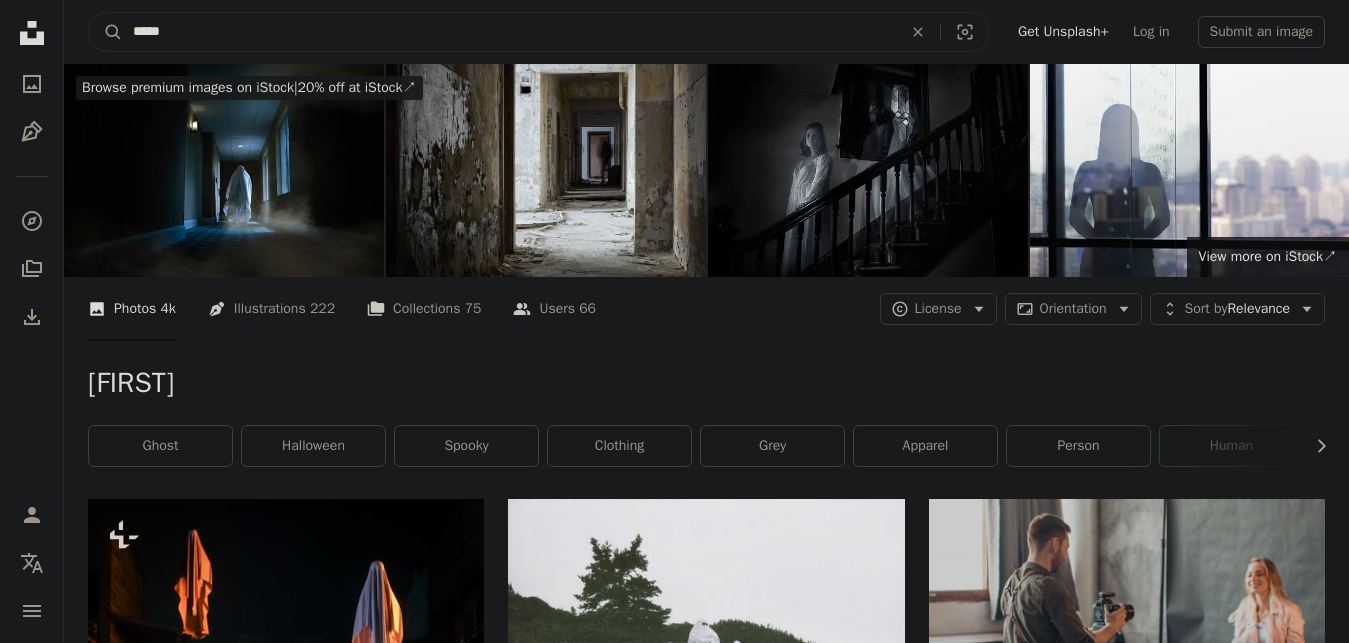 type on "*****" 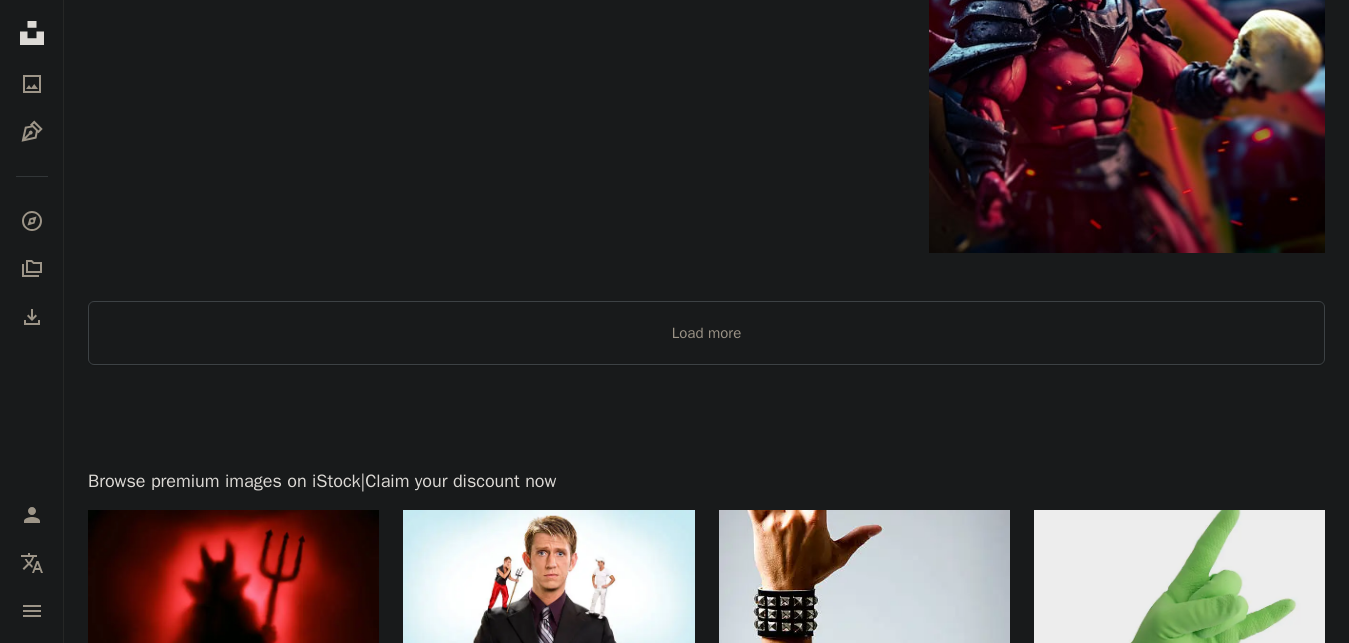 scroll, scrollTop: 3256, scrollLeft: 0, axis: vertical 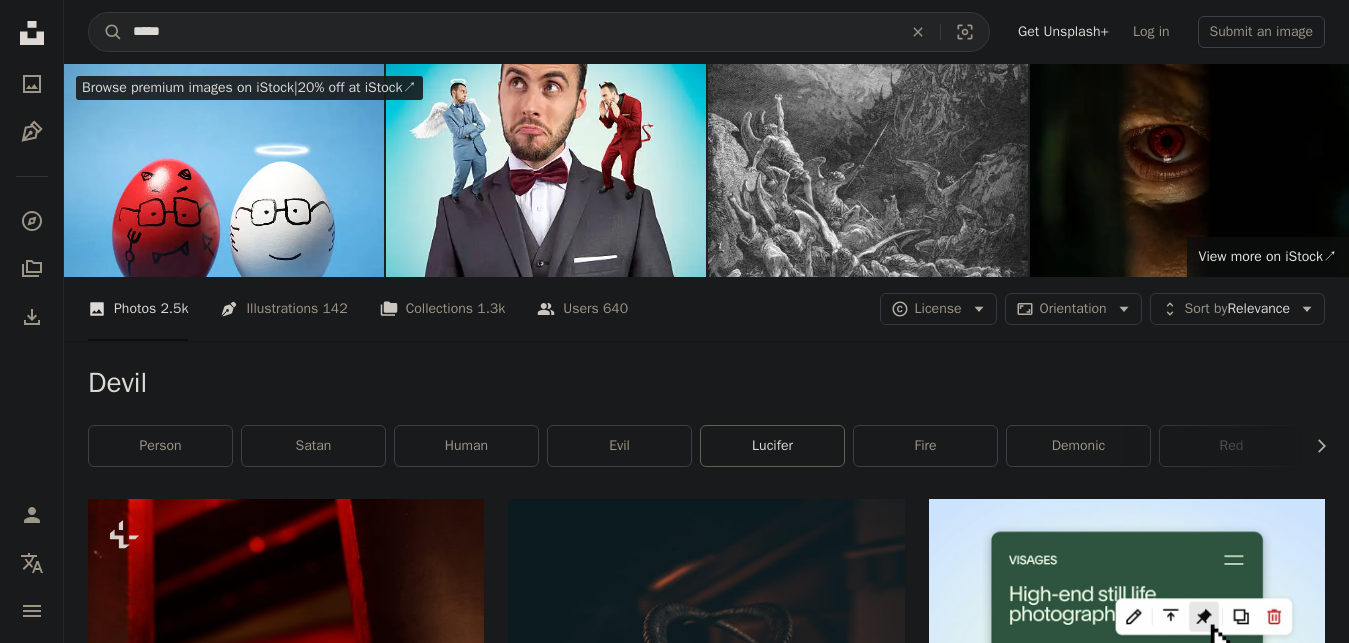 click on "lucifer" at bounding box center [772, 446] 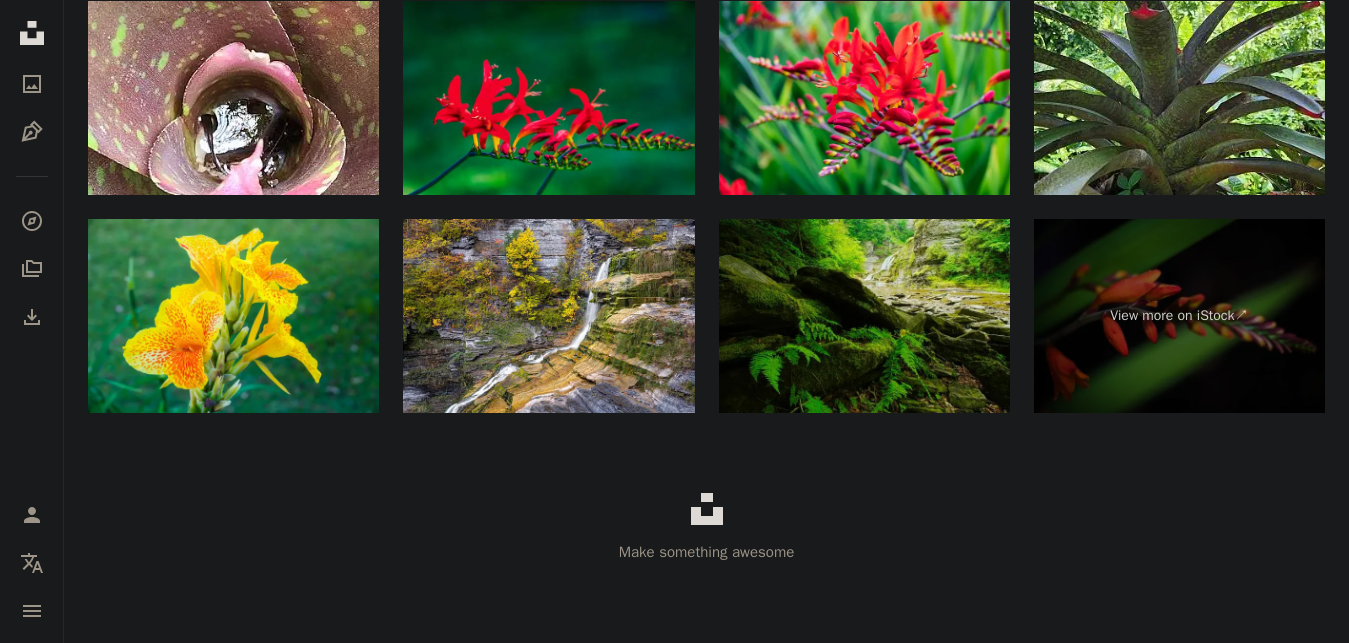scroll, scrollTop: 3786, scrollLeft: 0, axis: vertical 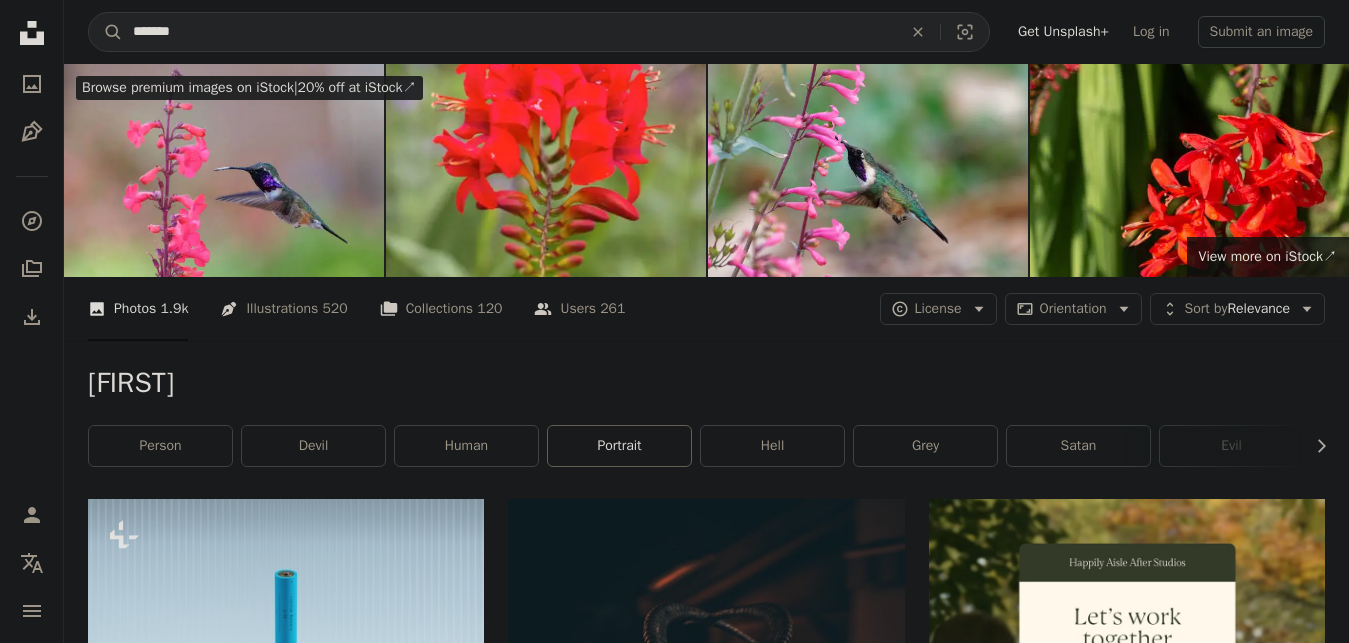 click on "portrait" at bounding box center [619, 446] 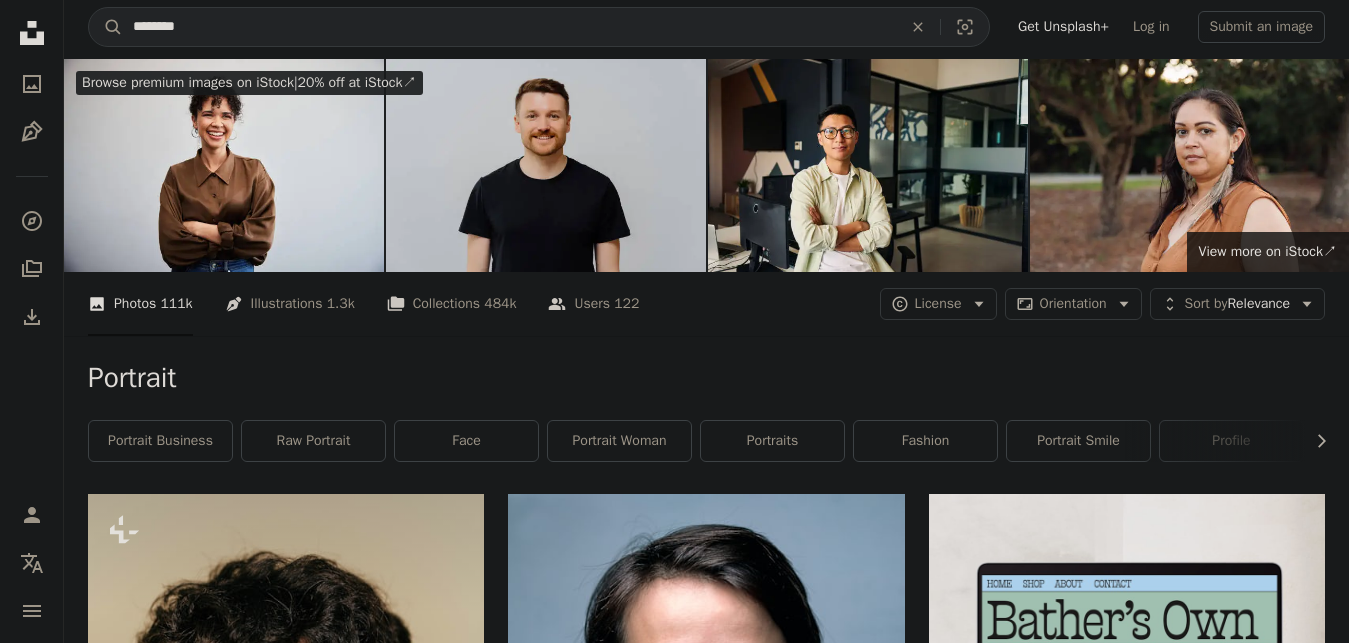 scroll, scrollTop: 0, scrollLeft: 0, axis: both 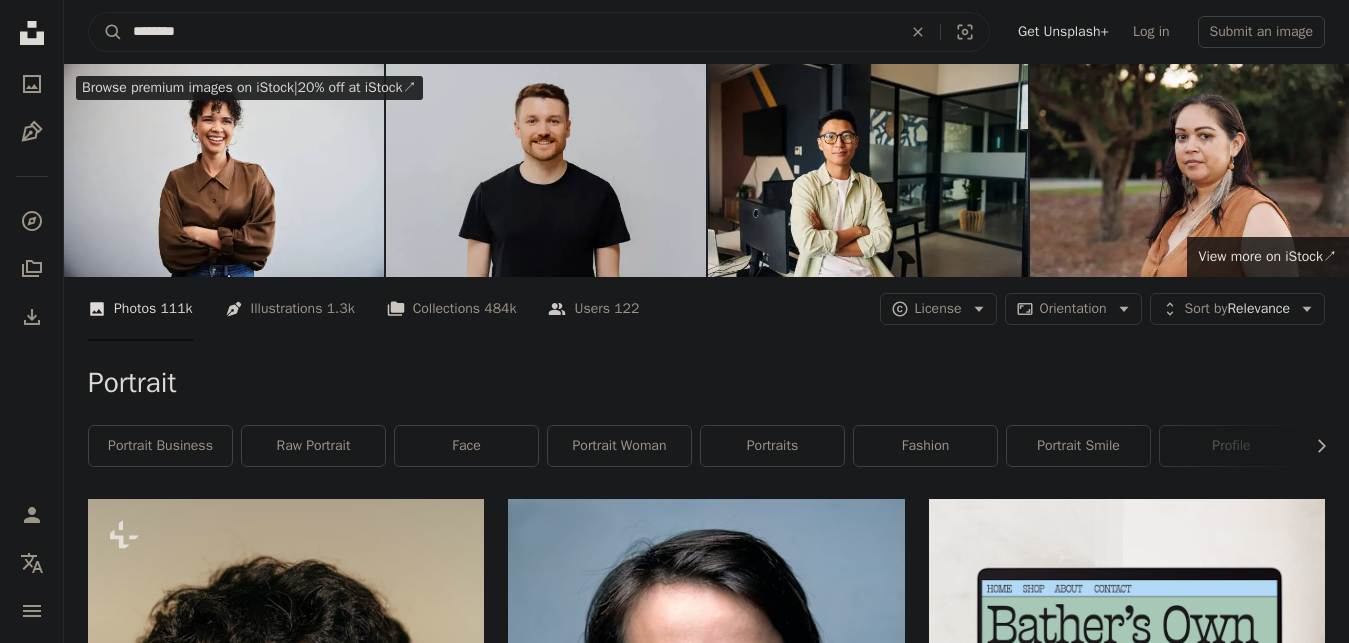 click on "********" at bounding box center (509, 32) 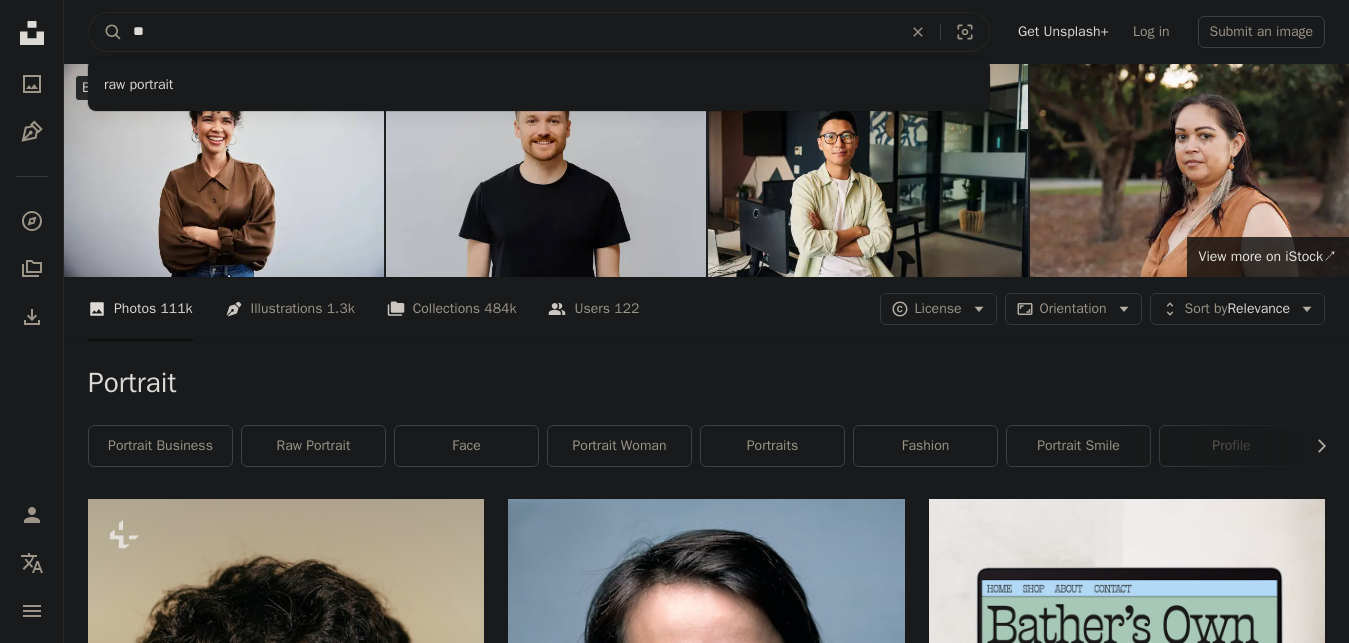 type on "*" 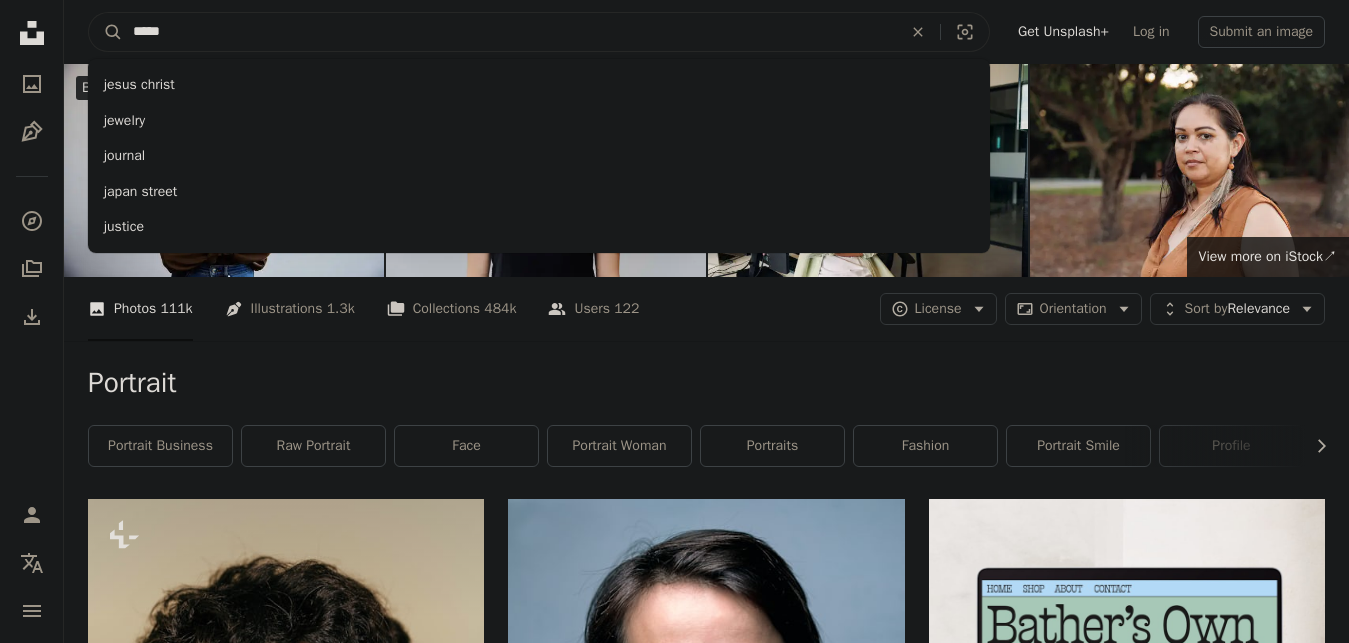 type on "*****" 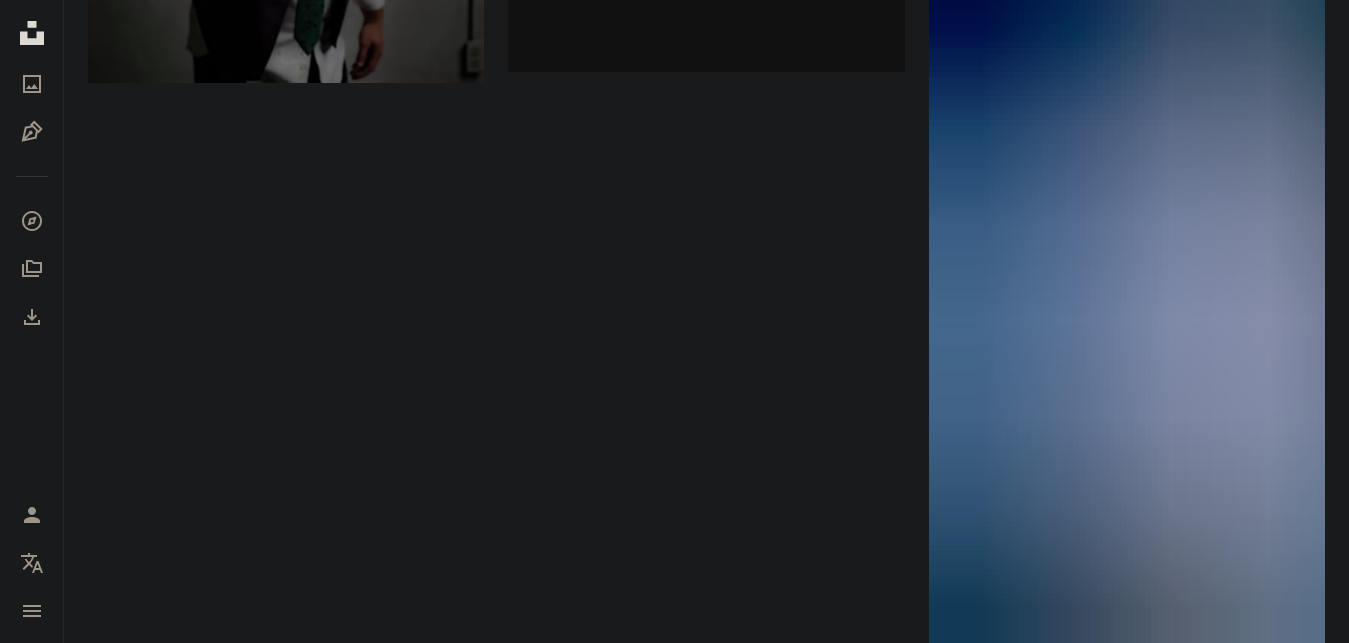 scroll, scrollTop: 3774, scrollLeft: 0, axis: vertical 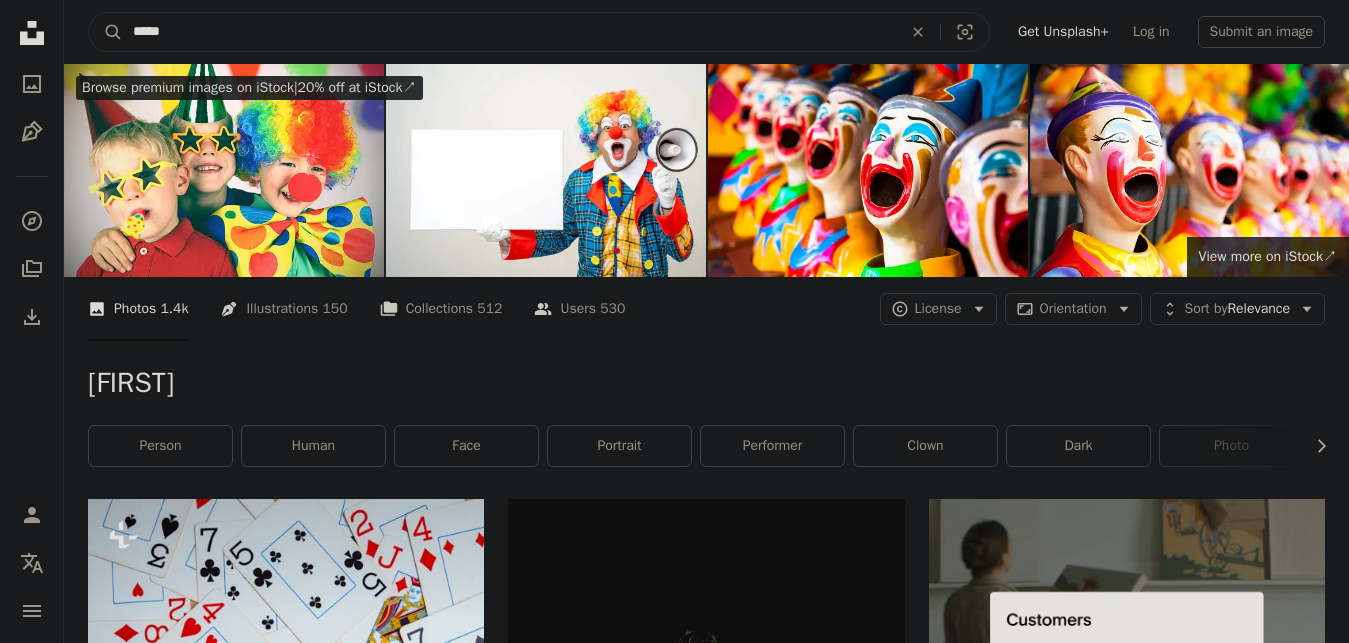 click on "*****" at bounding box center [509, 32] 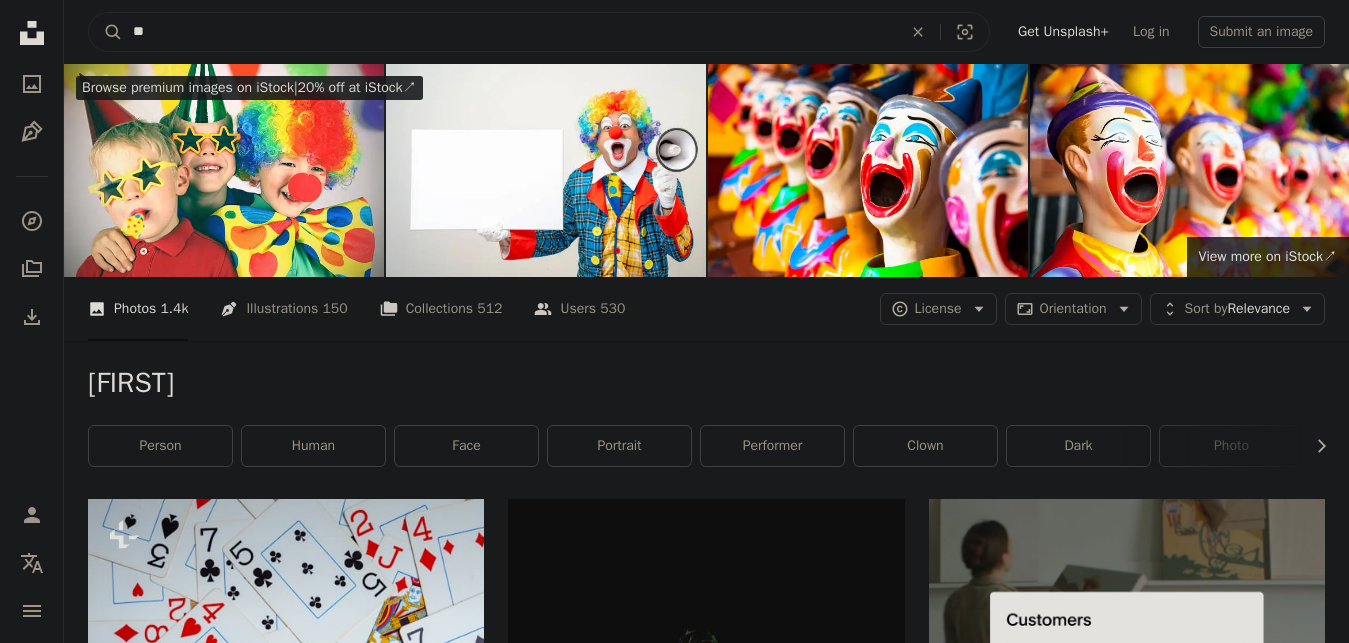 type on "*" 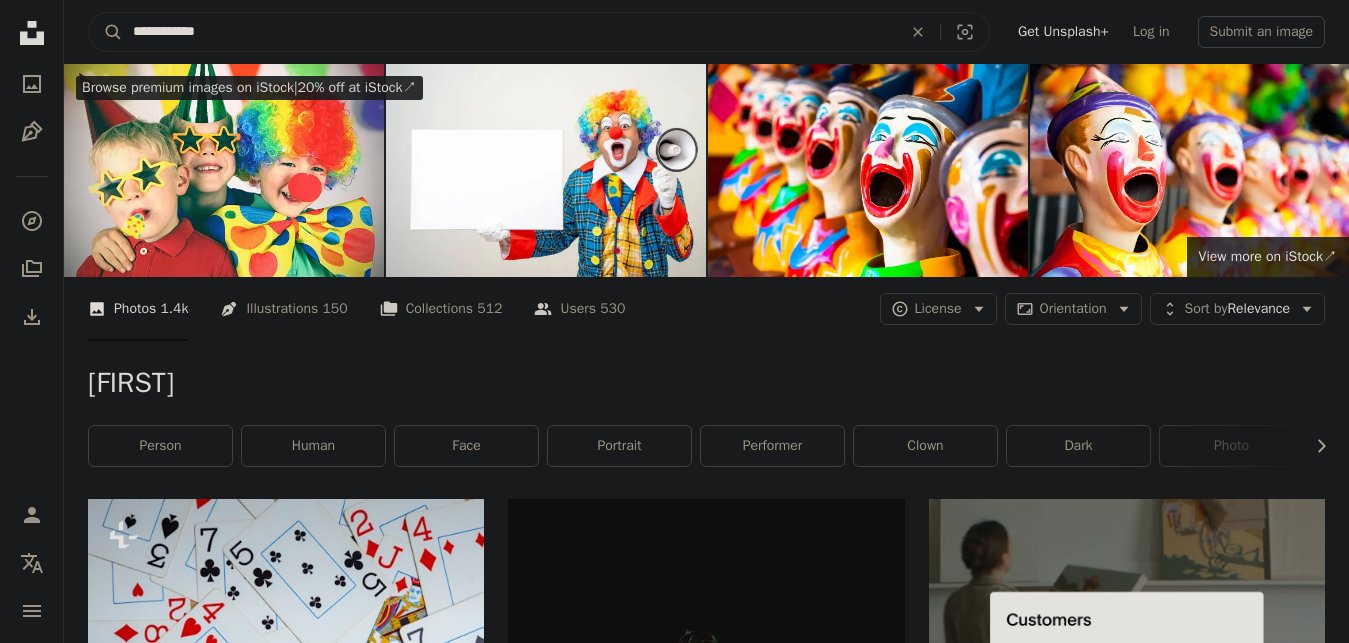 type on "**********" 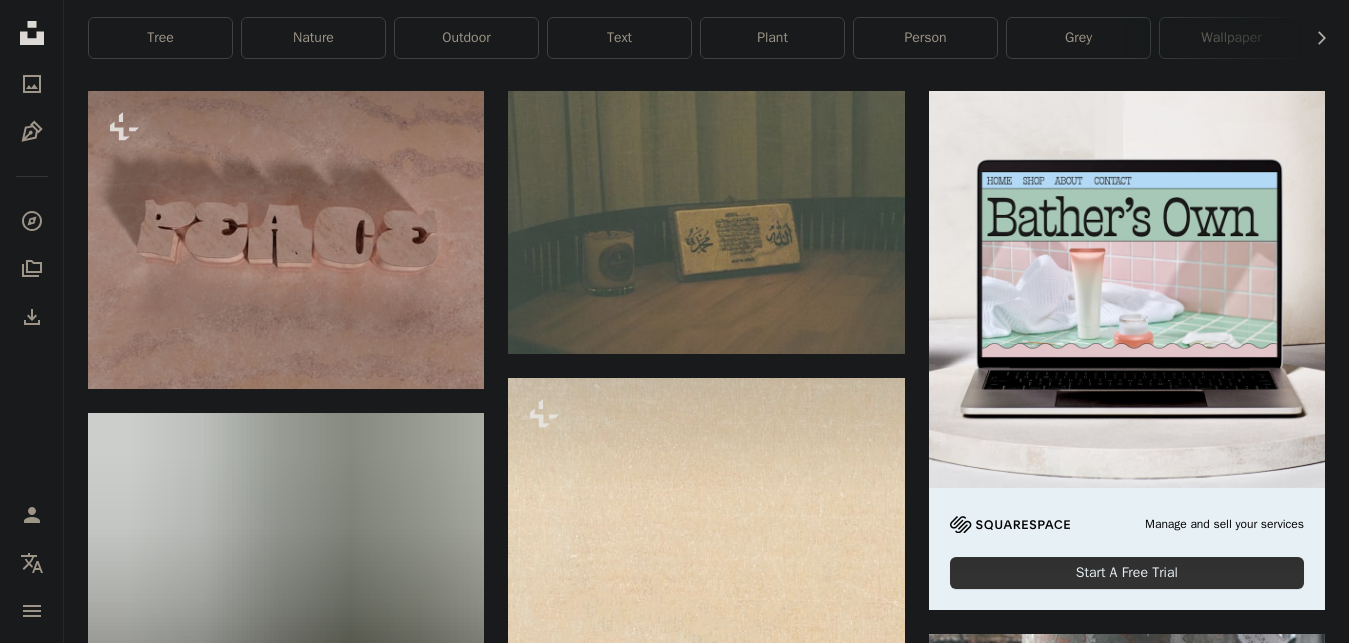 scroll, scrollTop: 0, scrollLeft: 0, axis: both 